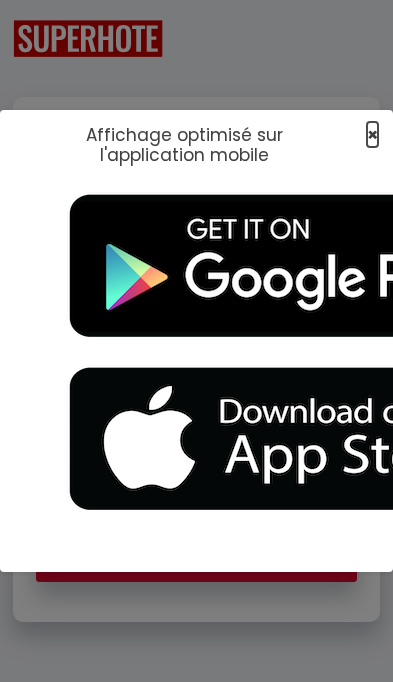 click on "×" at bounding box center [372, 134] 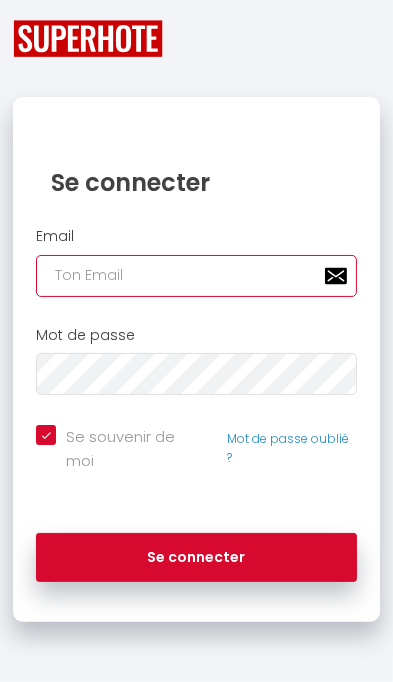 click at bounding box center [196, 276] 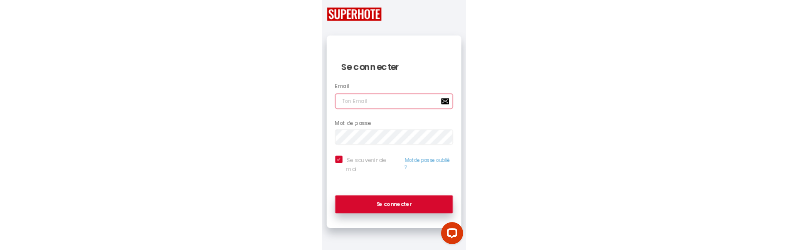 scroll, scrollTop: 0, scrollLeft: 0, axis: both 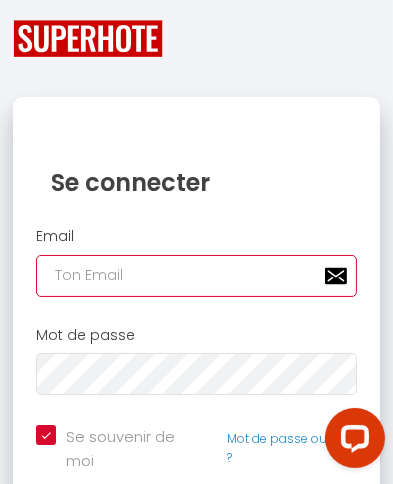 type on "a" 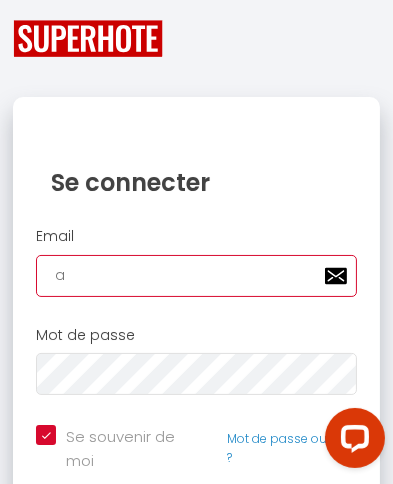 checkbox on "true" 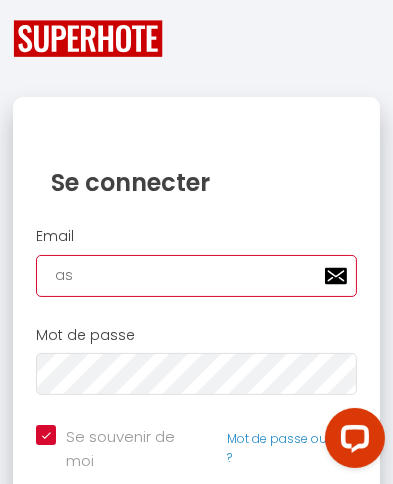 checkbox on "true" 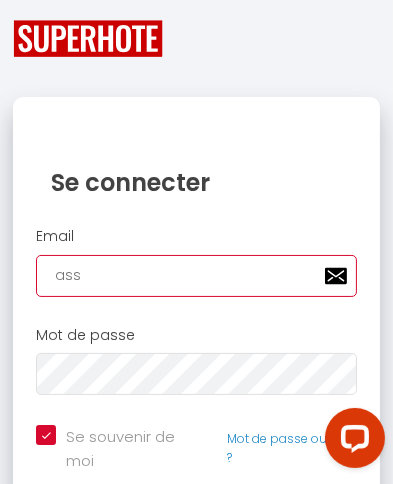checkbox on "true" 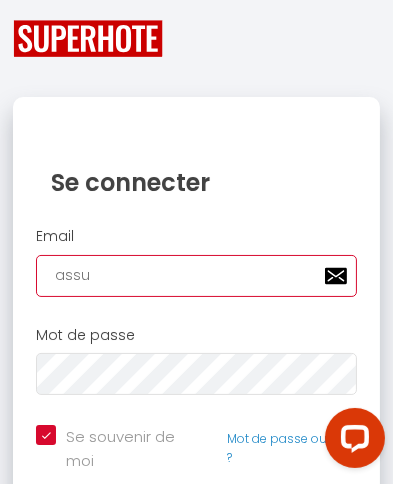 checkbox on "true" 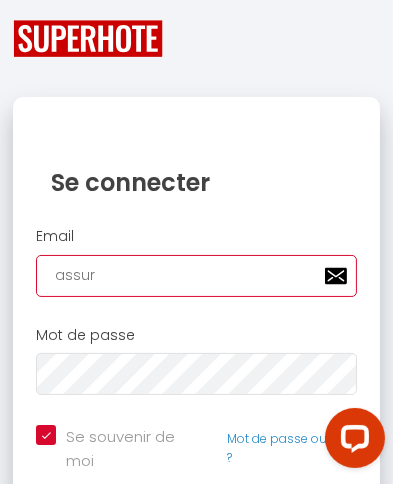checkbox on "true" 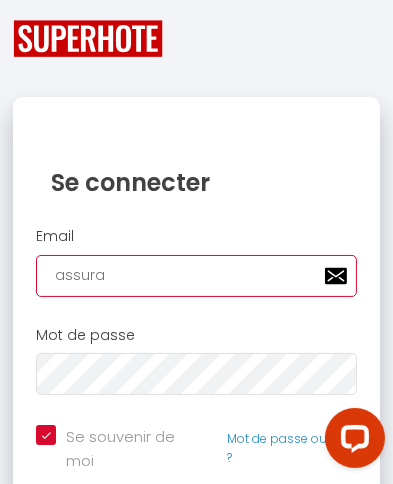 checkbox on "true" 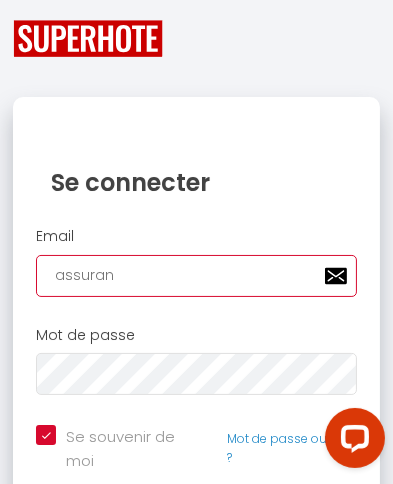 checkbox on "true" 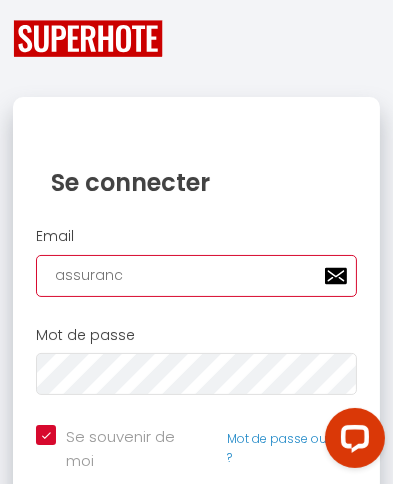 checkbox on "true" 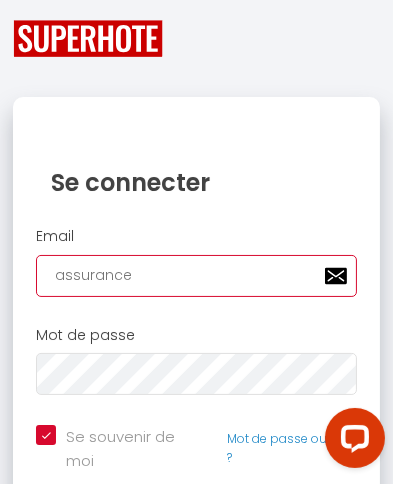 checkbox on "true" 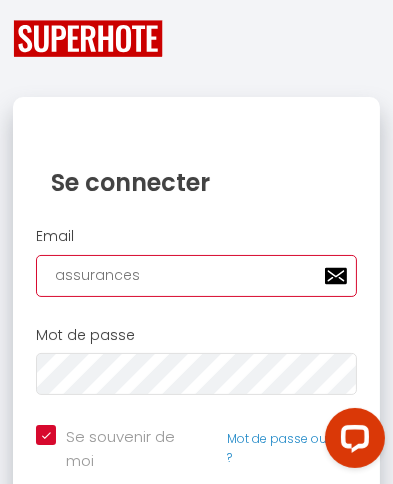 checkbox on "true" 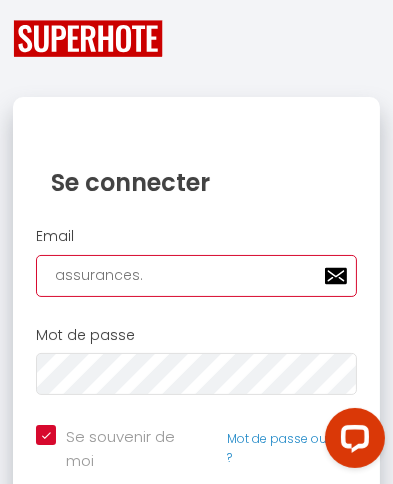 checkbox on "true" 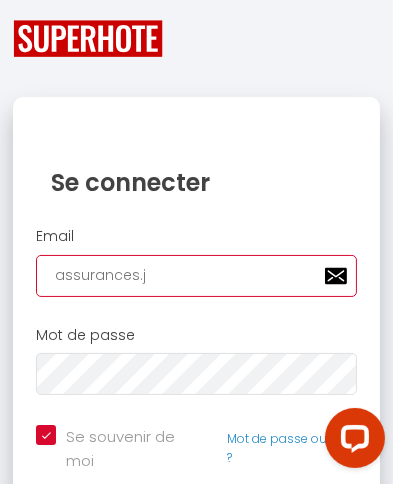 checkbox on "true" 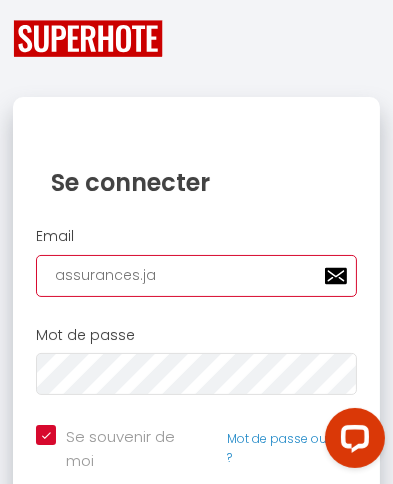 checkbox on "true" 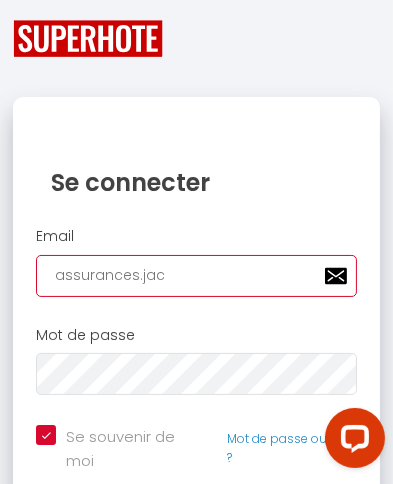 checkbox on "true" 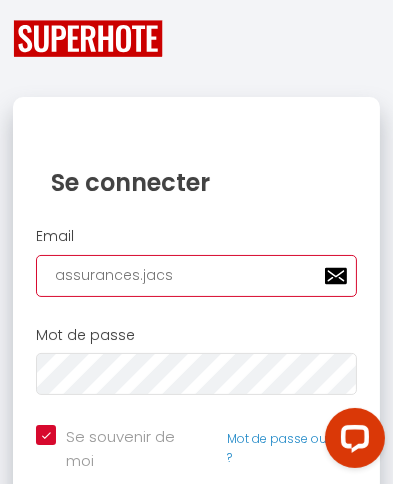 checkbox on "true" 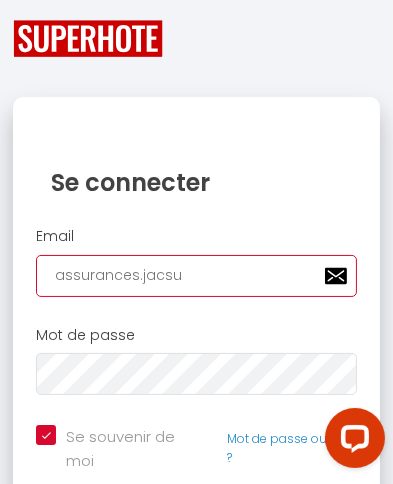 checkbox on "true" 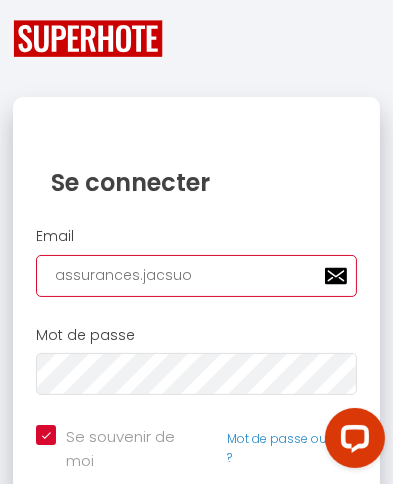 checkbox on "true" 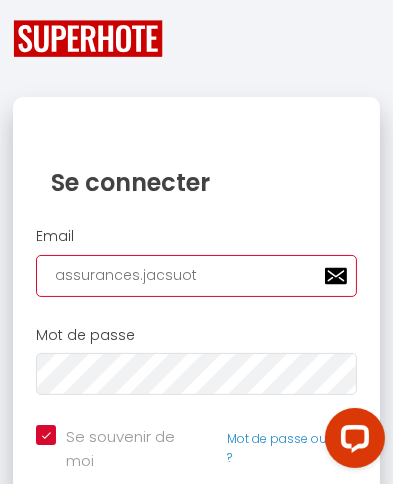 checkbox on "true" 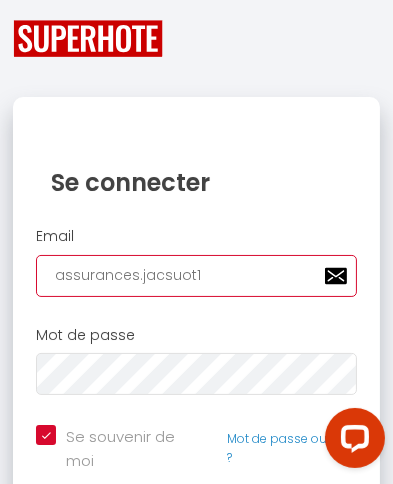 checkbox on "true" 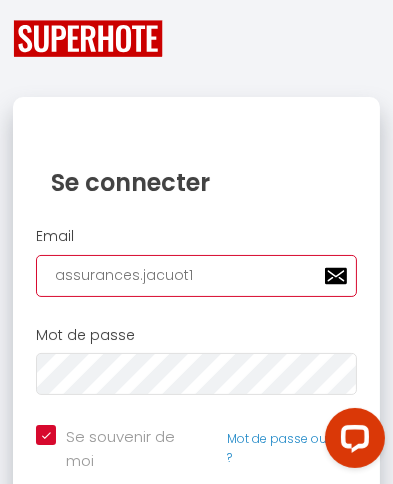 checkbox on "true" 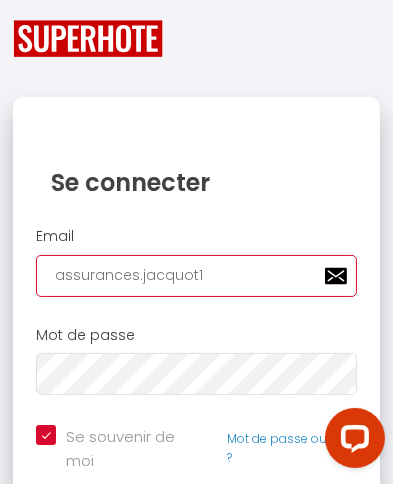 checkbox on "true" 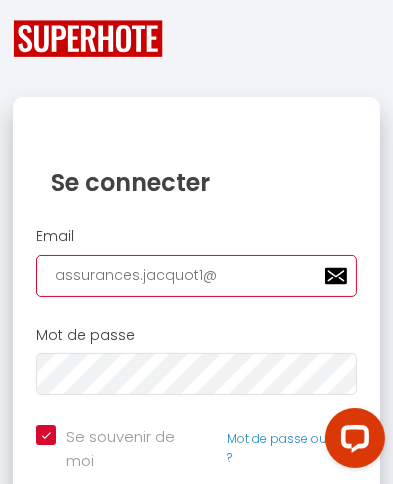 checkbox on "true" 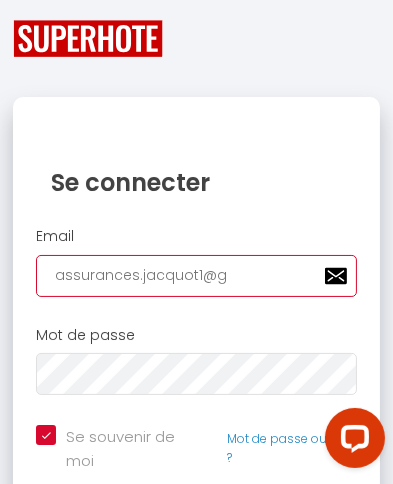 checkbox on "true" 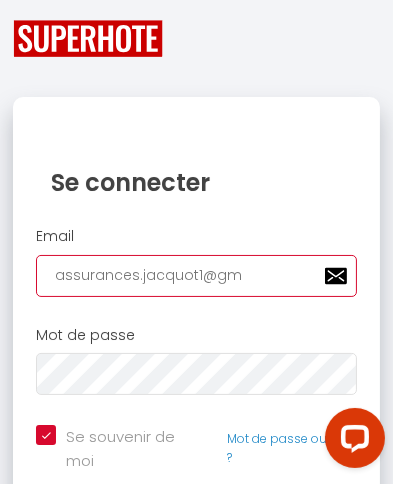 checkbox on "true" 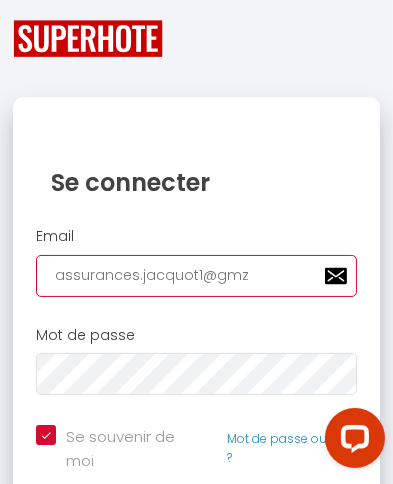 checkbox on "true" 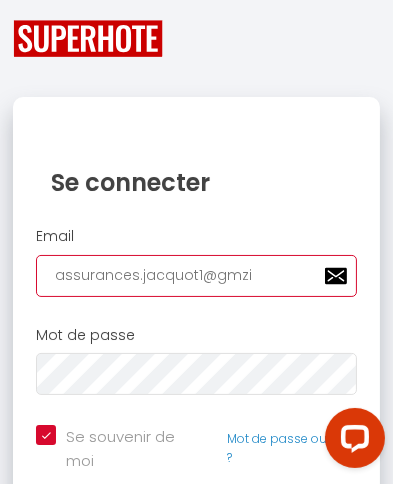 checkbox on "true" 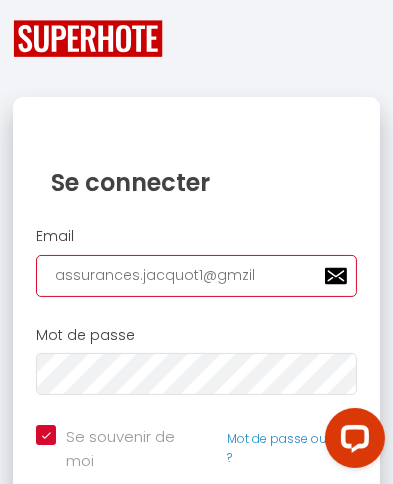 checkbox on "true" 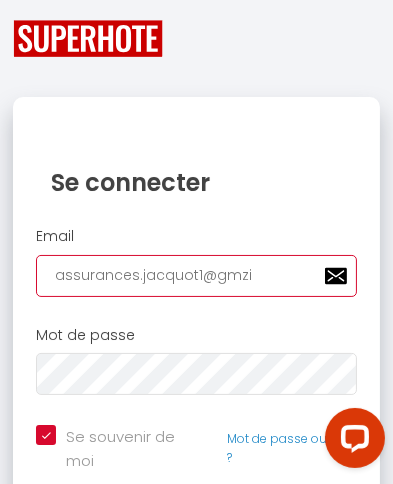 checkbox on "true" 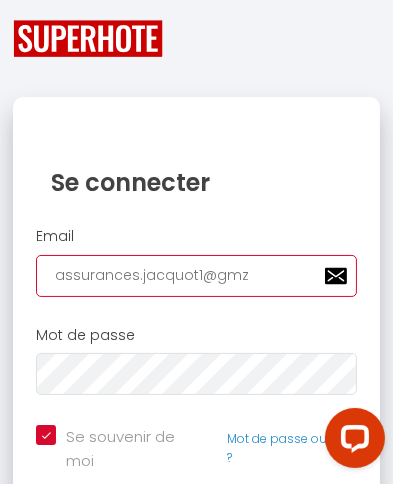 checkbox on "true" 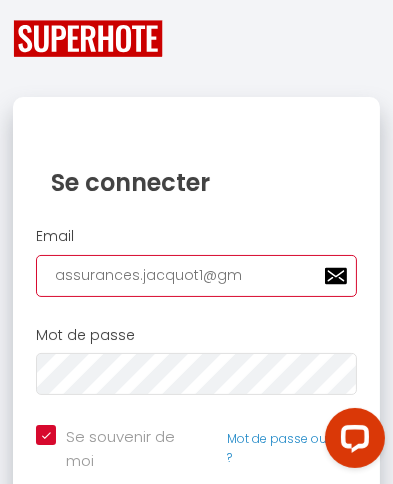 checkbox on "true" 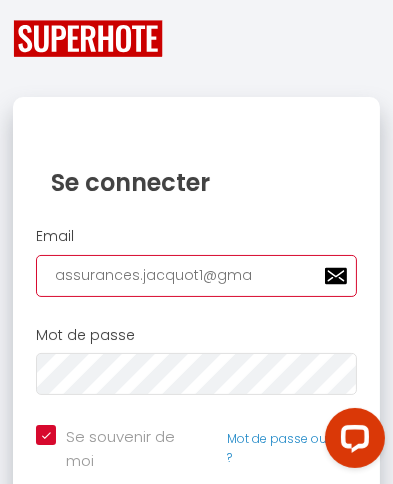 checkbox on "true" 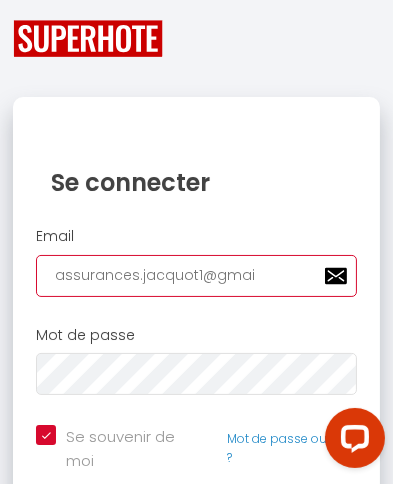checkbox on "true" 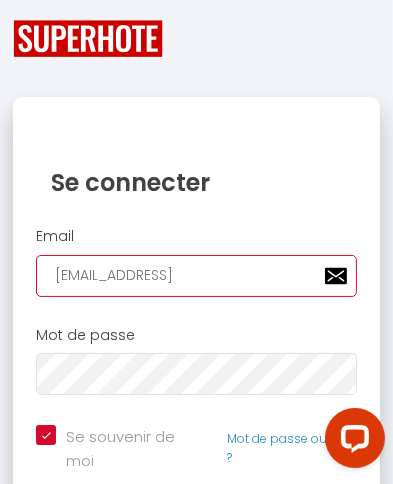 checkbox on "true" 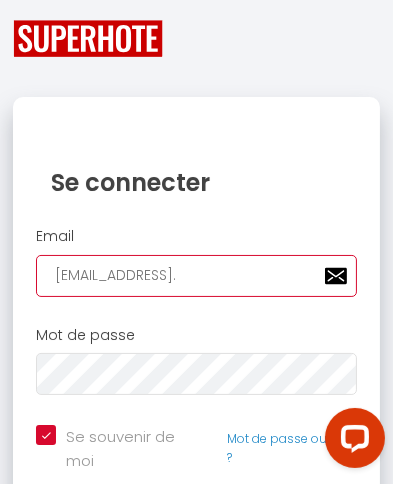 checkbox on "true" 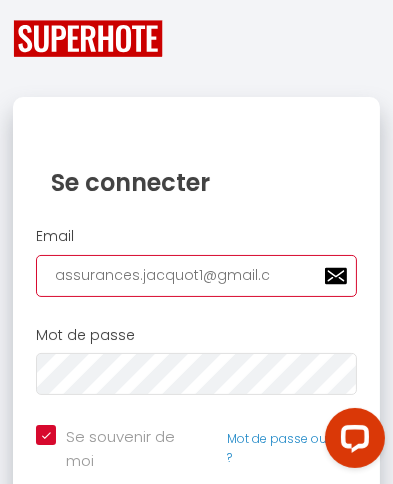 checkbox on "true" 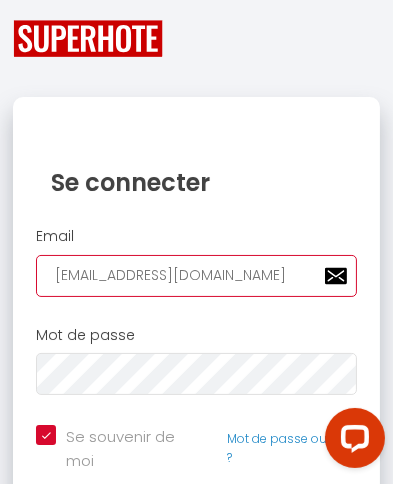 checkbox on "true" 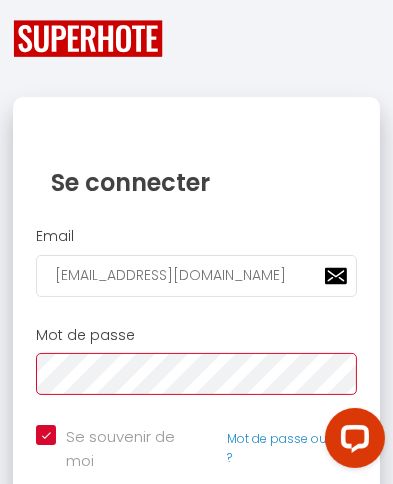 checkbox on "true" 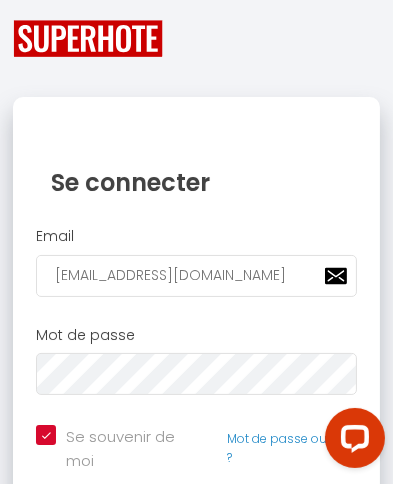 click at bounding box center [354, 436] 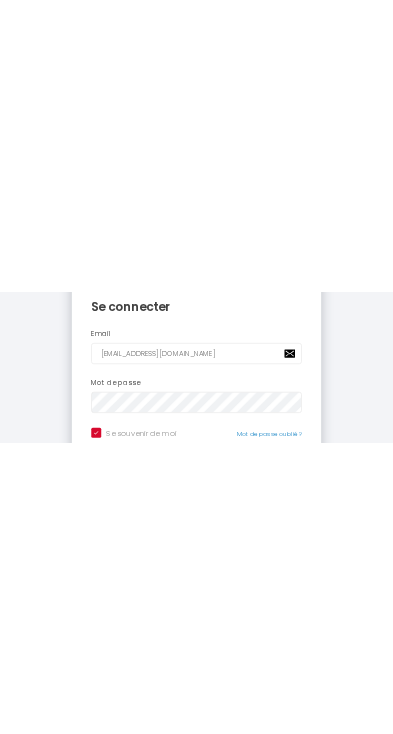 scroll, scrollTop: 0, scrollLeft: 0, axis: both 